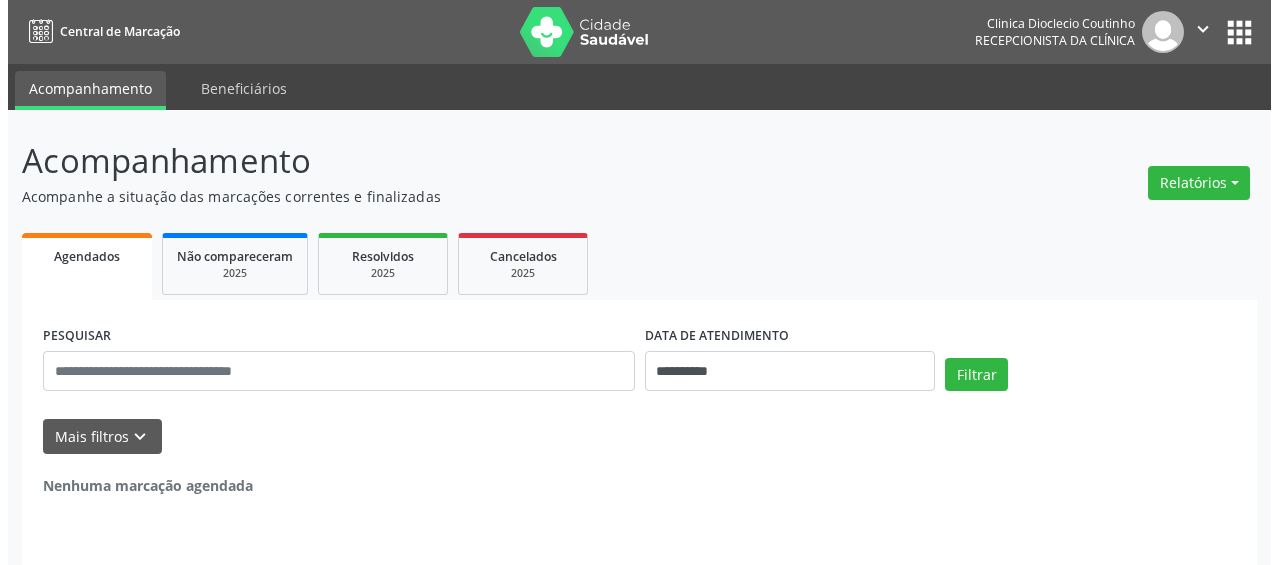 scroll, scrollTop: 0, scrollLeft: 0, axis: both 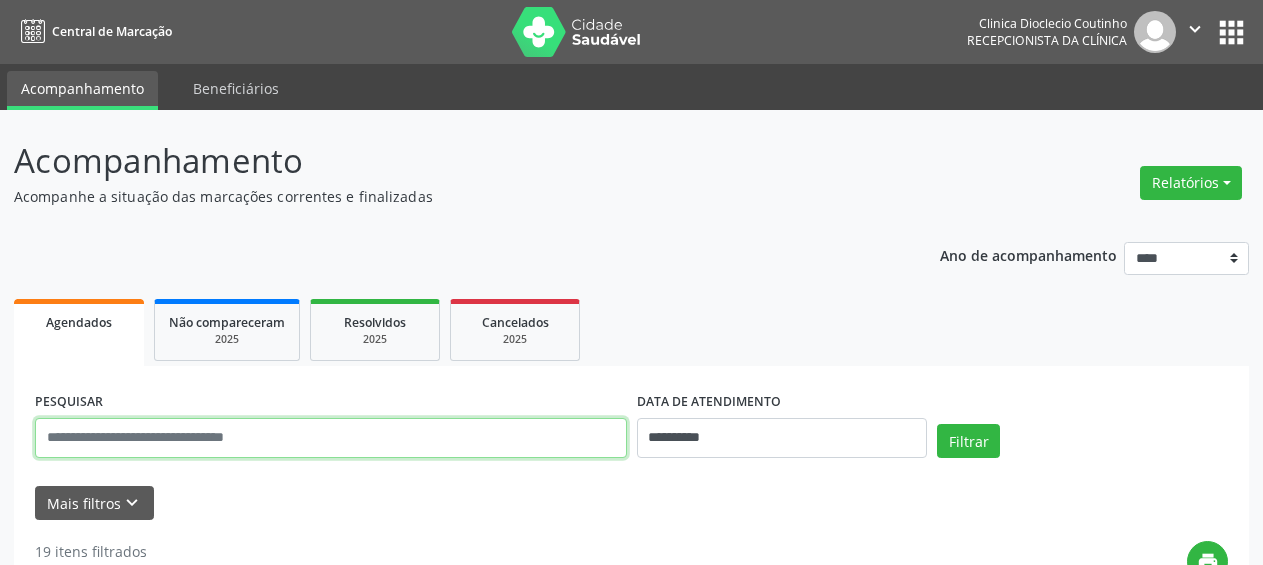 click at bounding box center (331, 438) 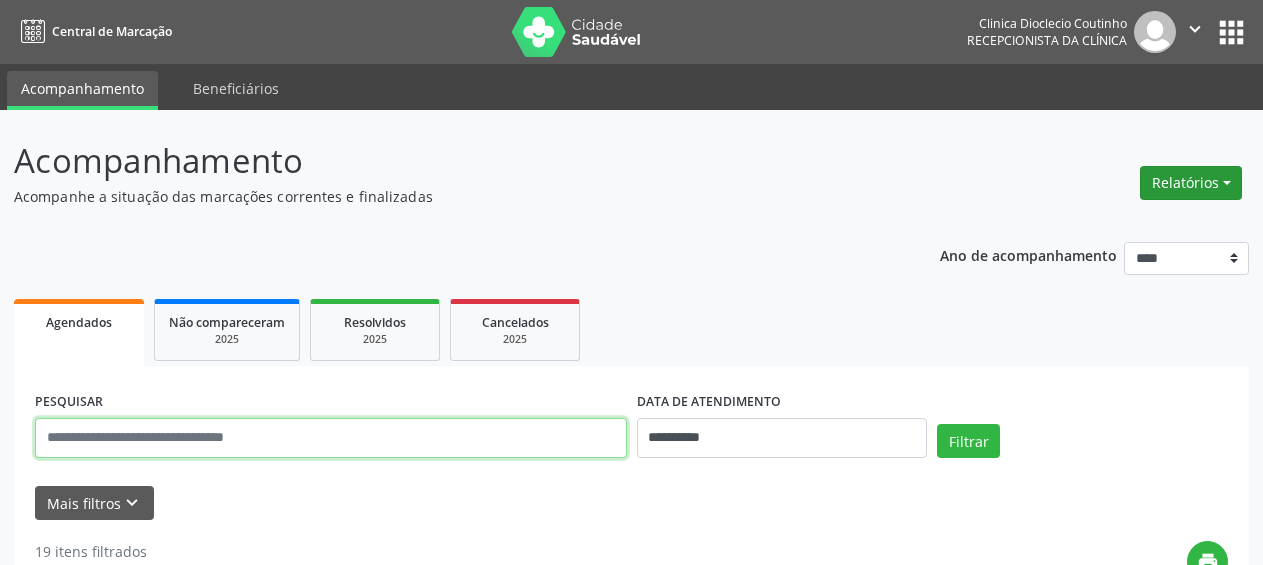 click on "Relatórios" at bounding box center (1191, 183) 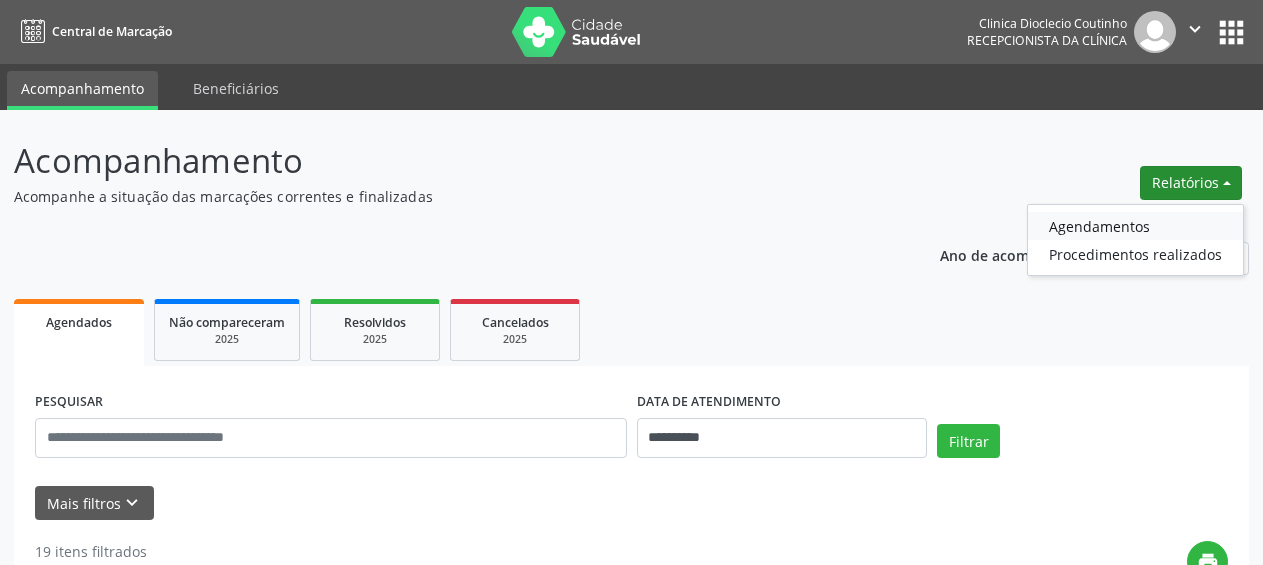 click on "Agendamentos" at bounding box center [1135, 226] 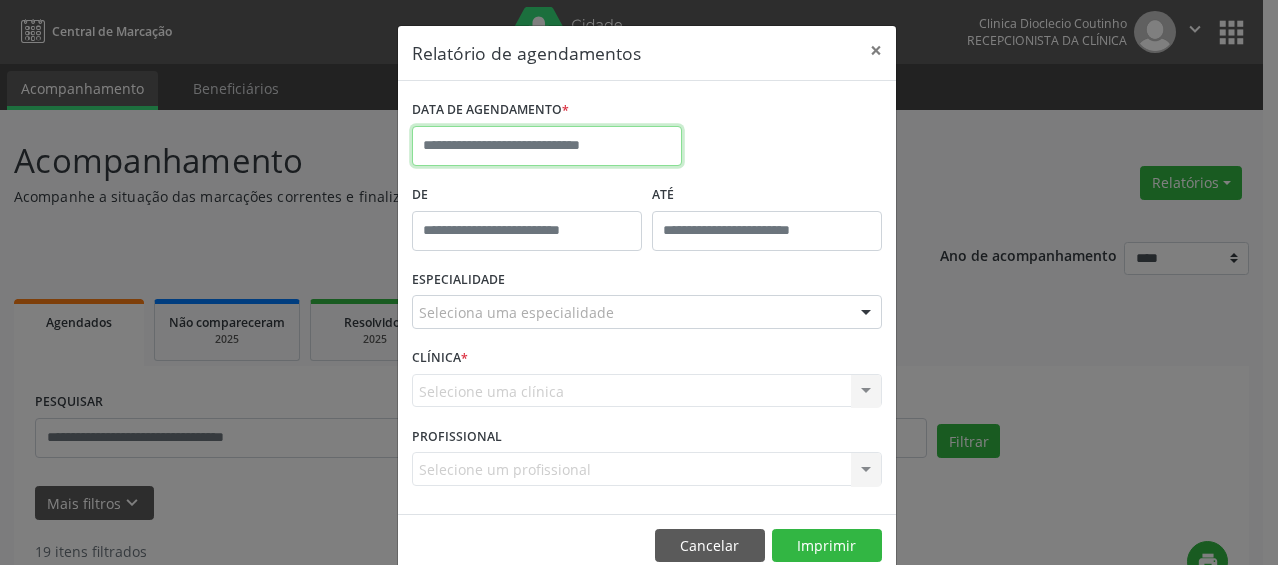 click at bounding box center (547, 146) 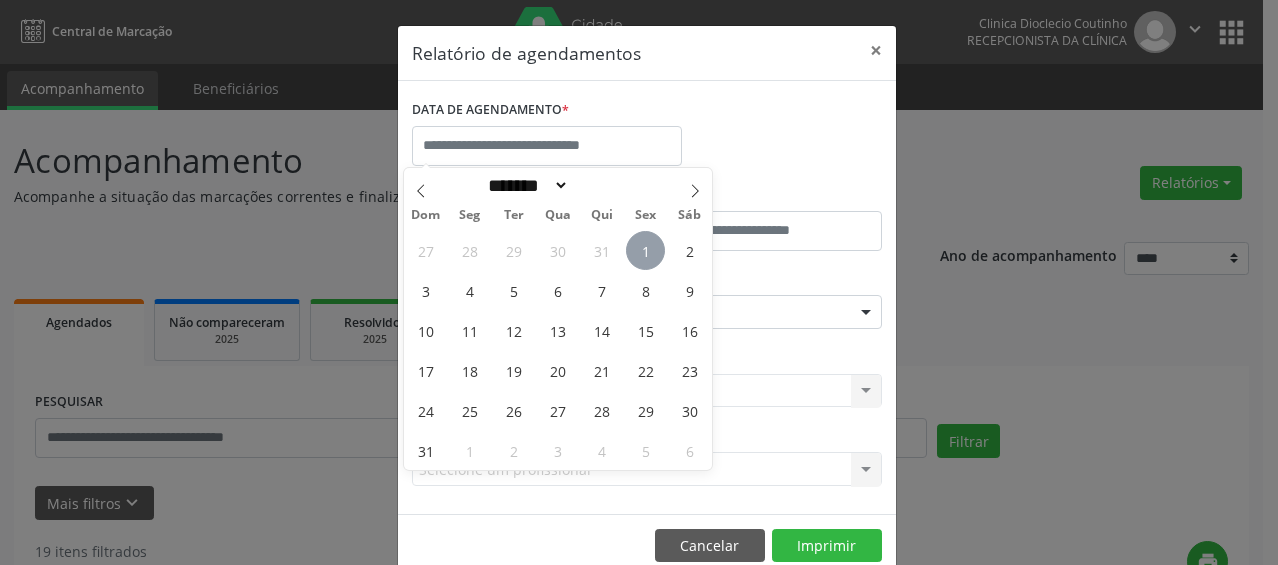 click on "1" at bounding box center (645, 250) 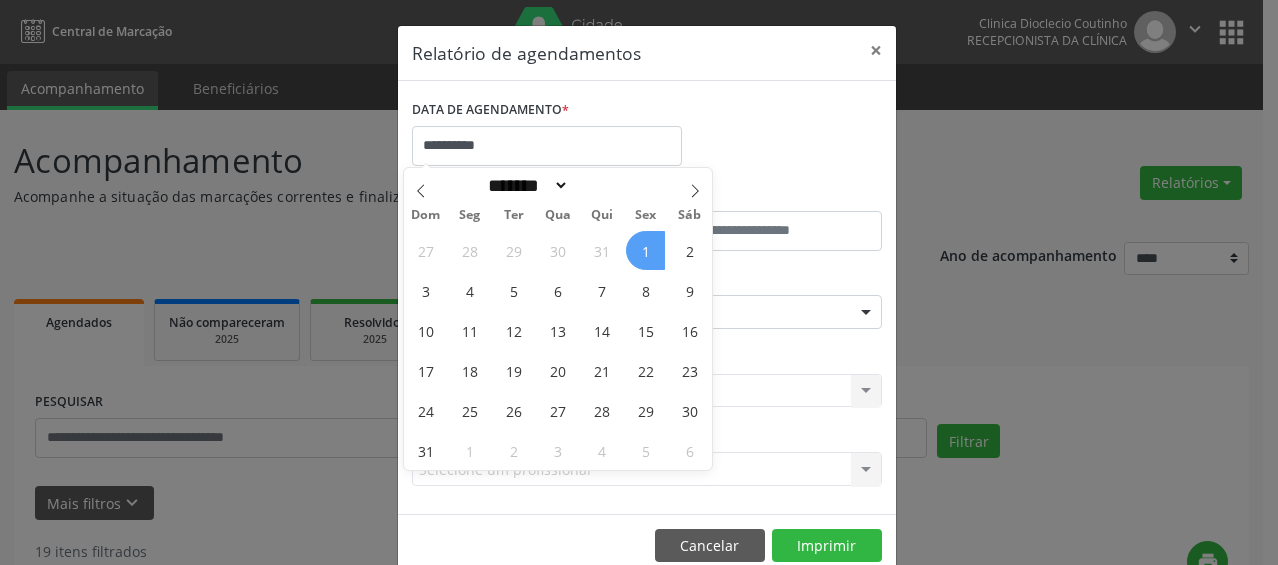 click on "1" at bounding box center (645, 250) 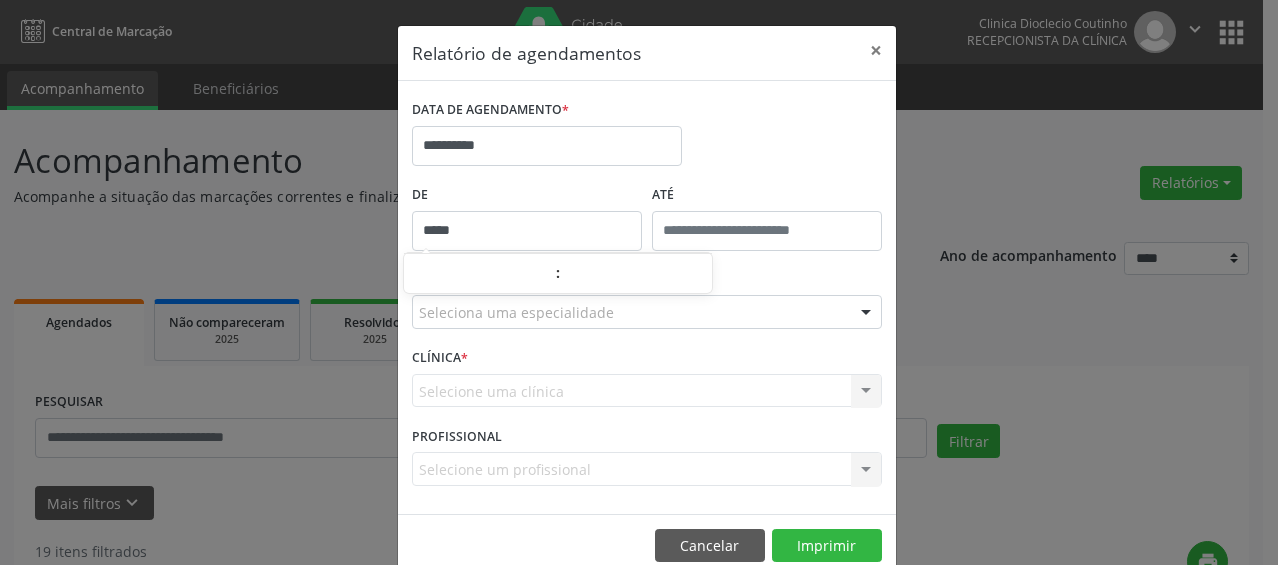 click on "*****" at bounding box center (527, 231) 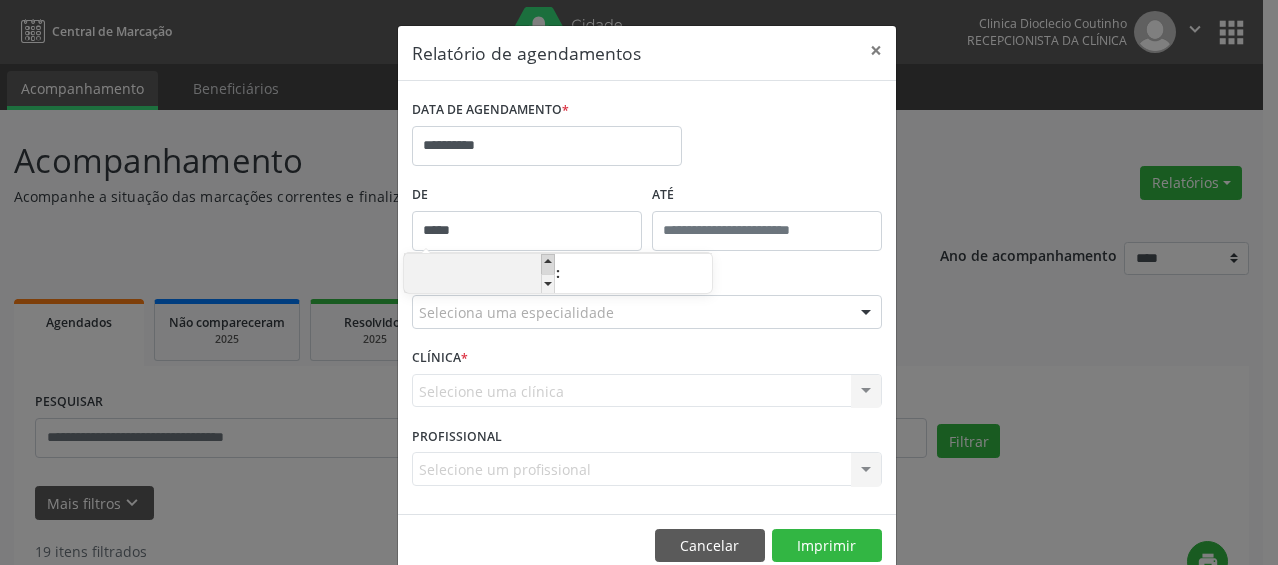 click at bounding box center (548, 264) 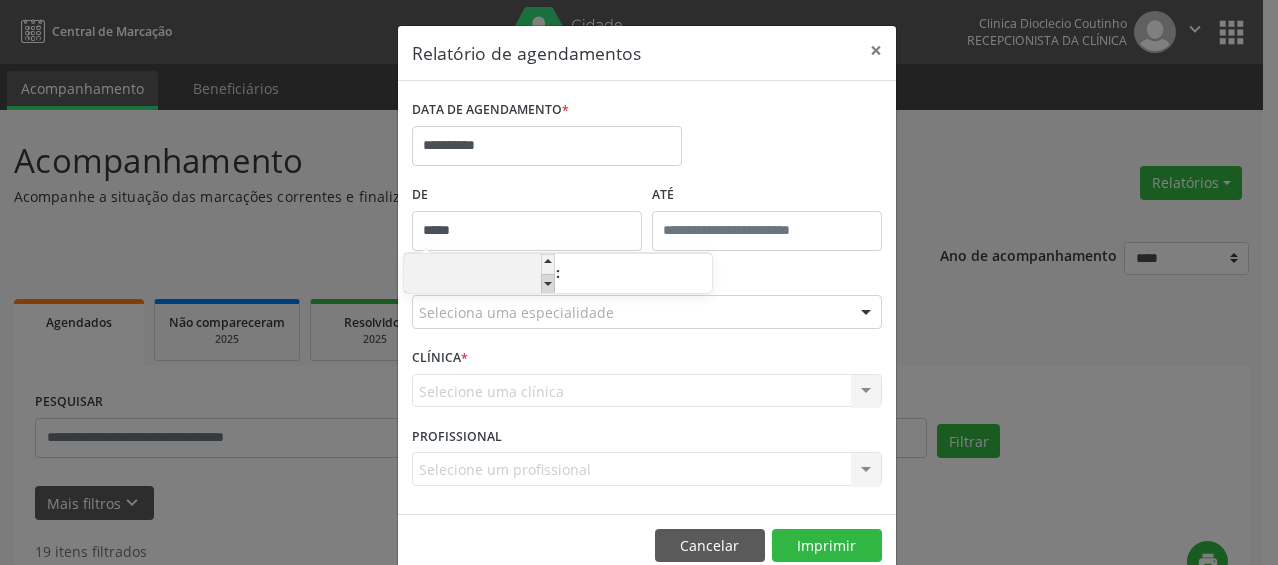 click at bounding box center (548, 284) 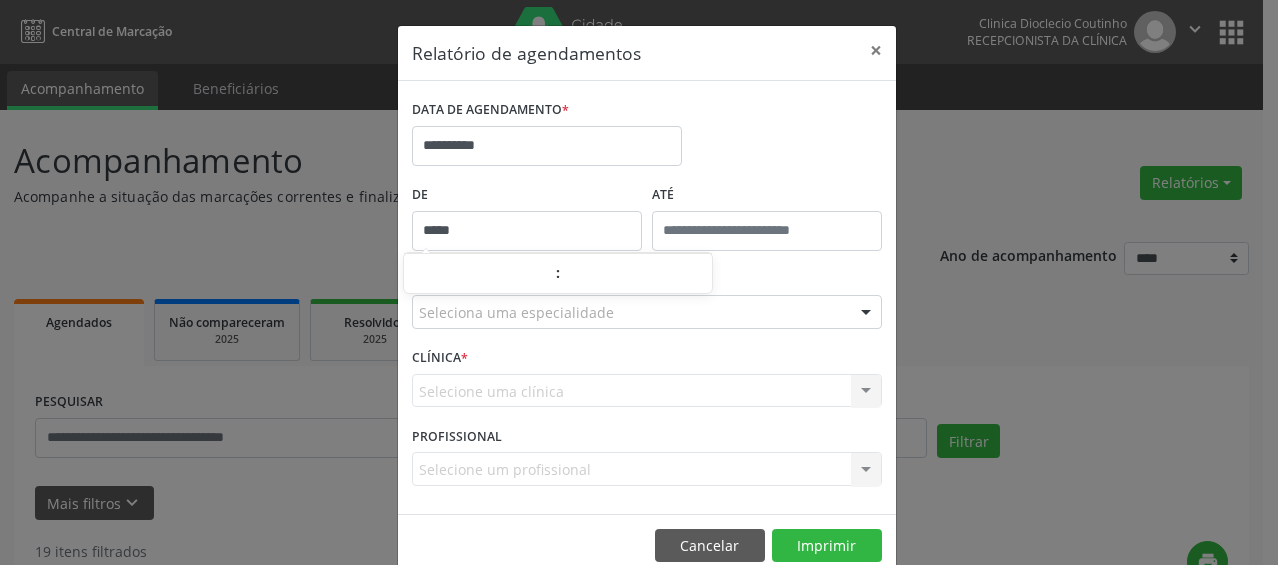 type on "*****" 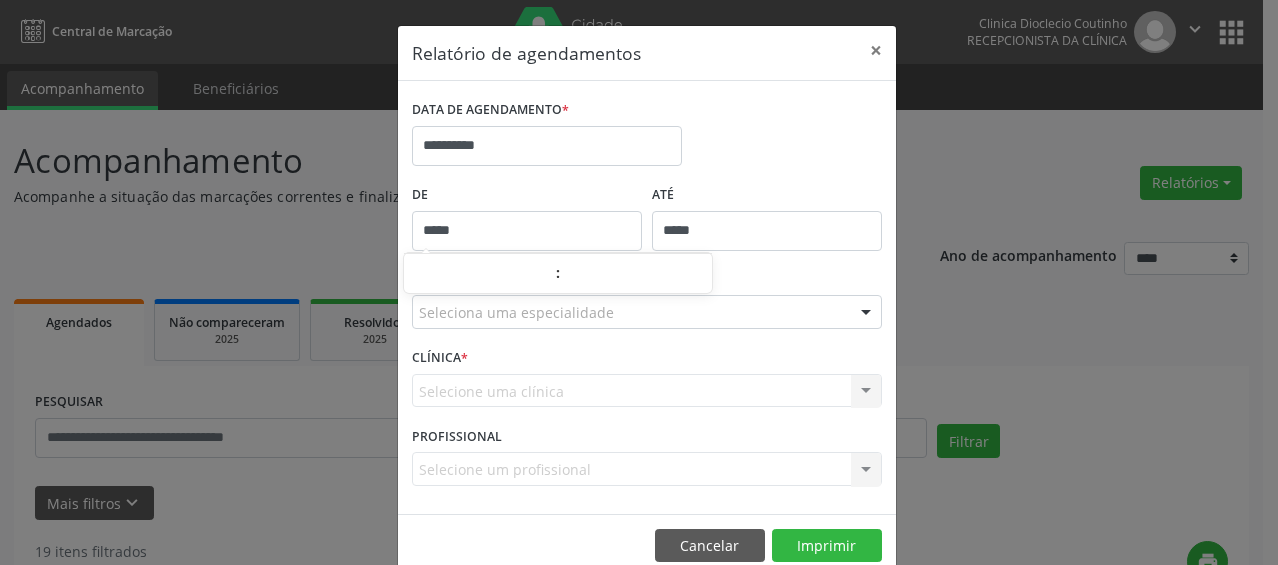 click on "*****" at bounding box center (767, 231) 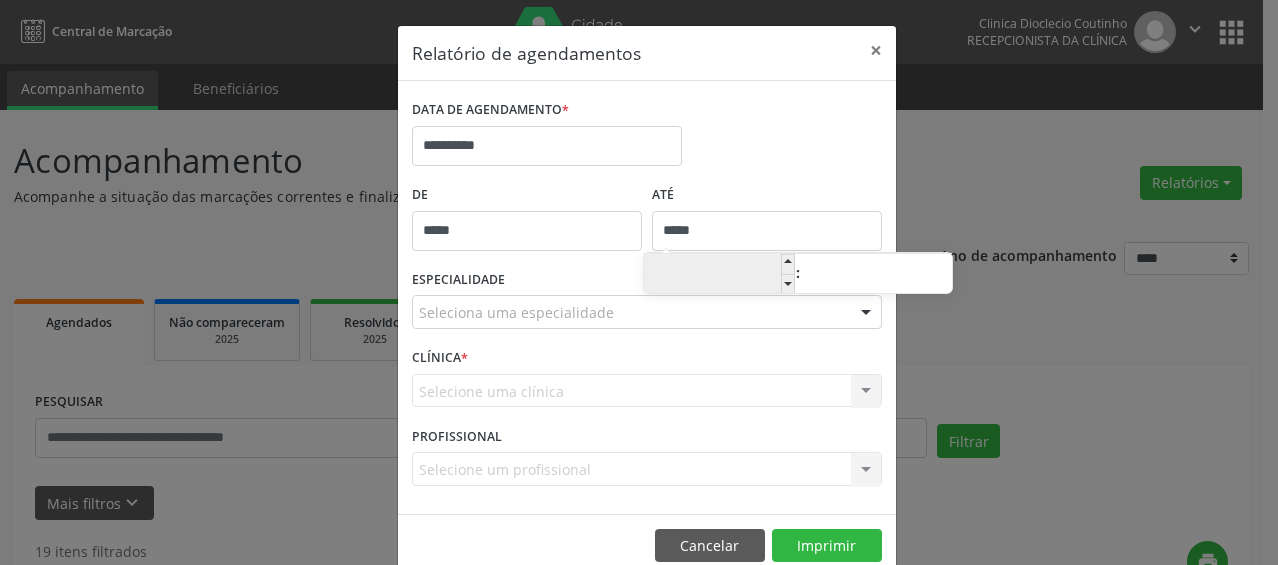 click on "**" at bounding box center [719, 275] 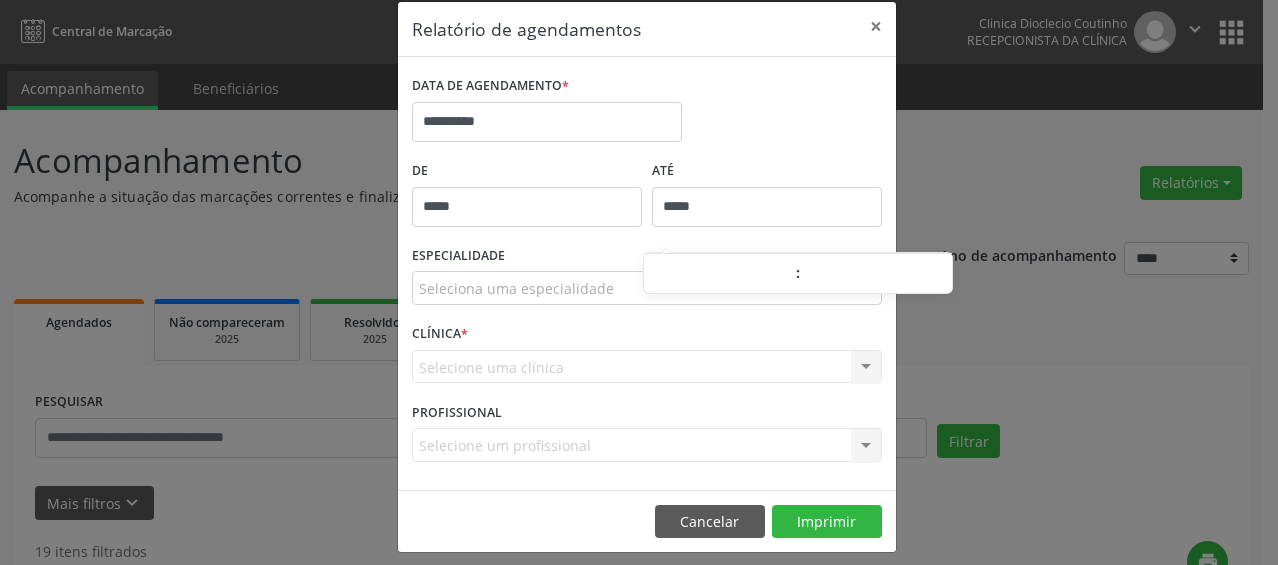 scroll, scrollTop: 37, scrollLeft: 0, axis: vertical 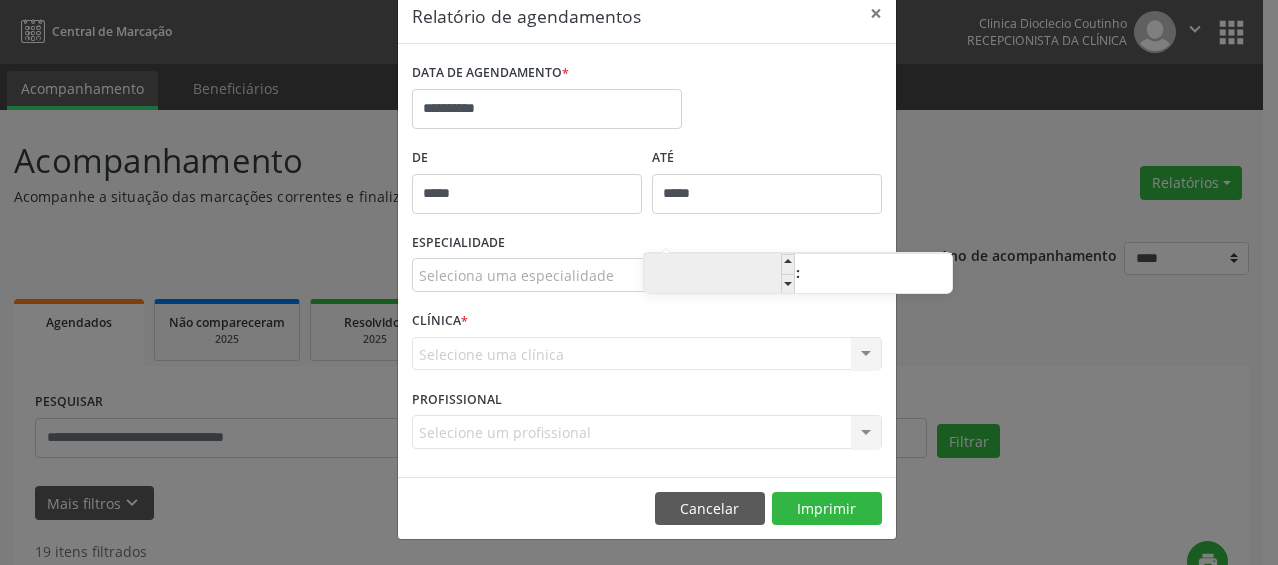 click on "**" at bounding box center [719, 275] 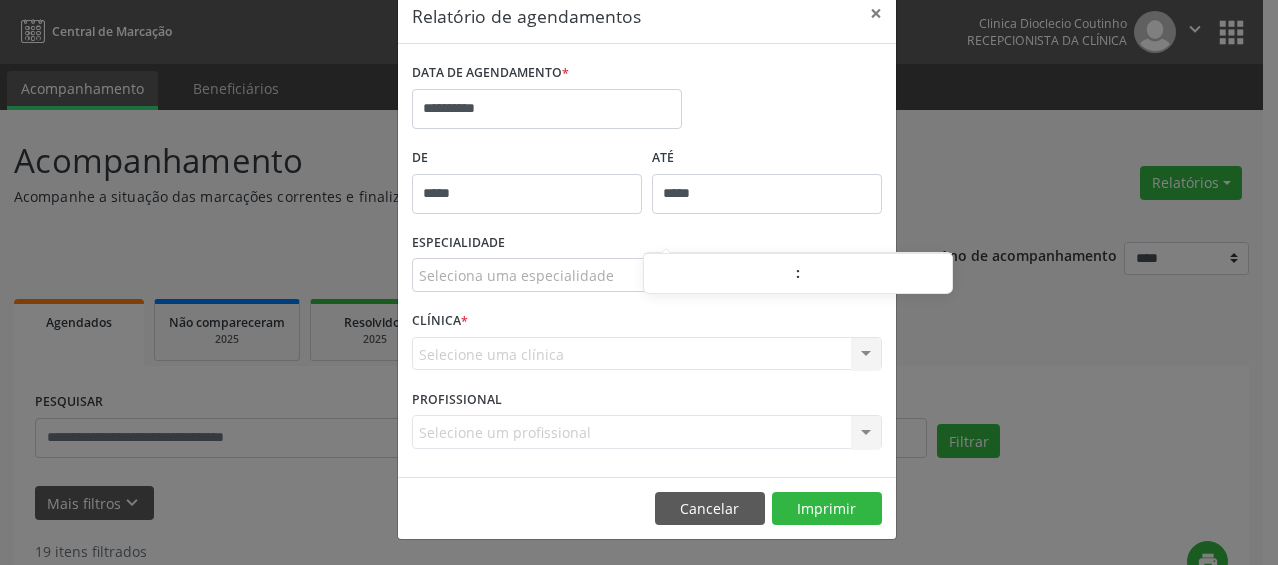 click on "*****" at bounding box center [767, 194] 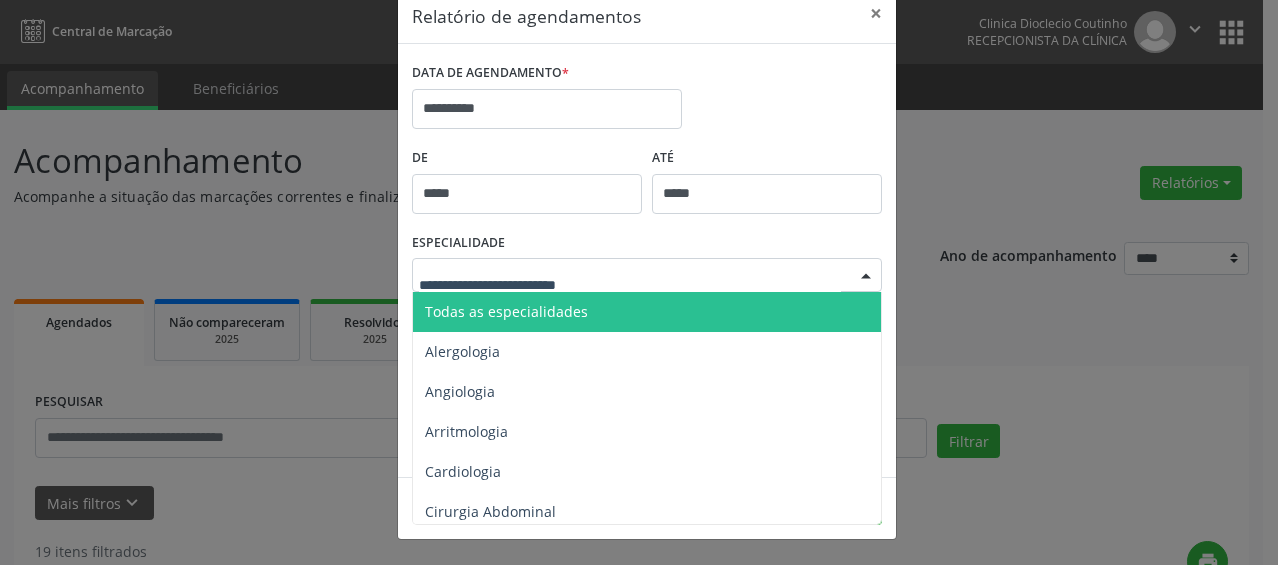 click on "Todas as especialidades" at bounding box center (648, 312) 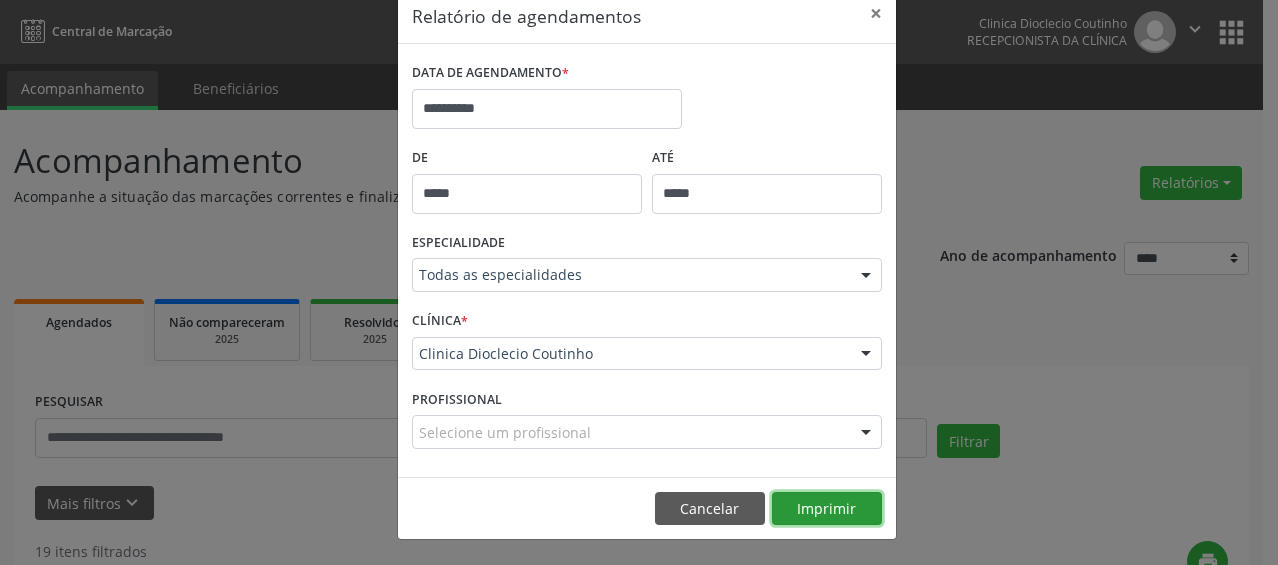 click on "Imprimir" at bounding box center (827, 509) 